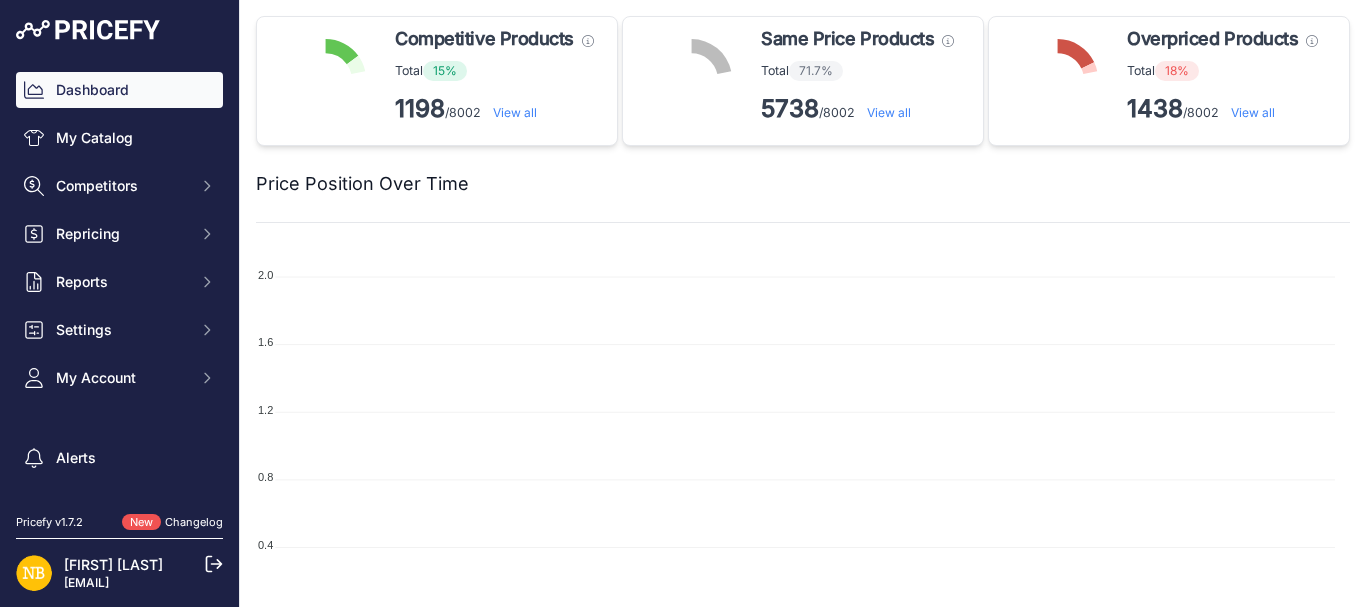 scroll, scrollTop: 0, scrollLeft: 0, axis: both 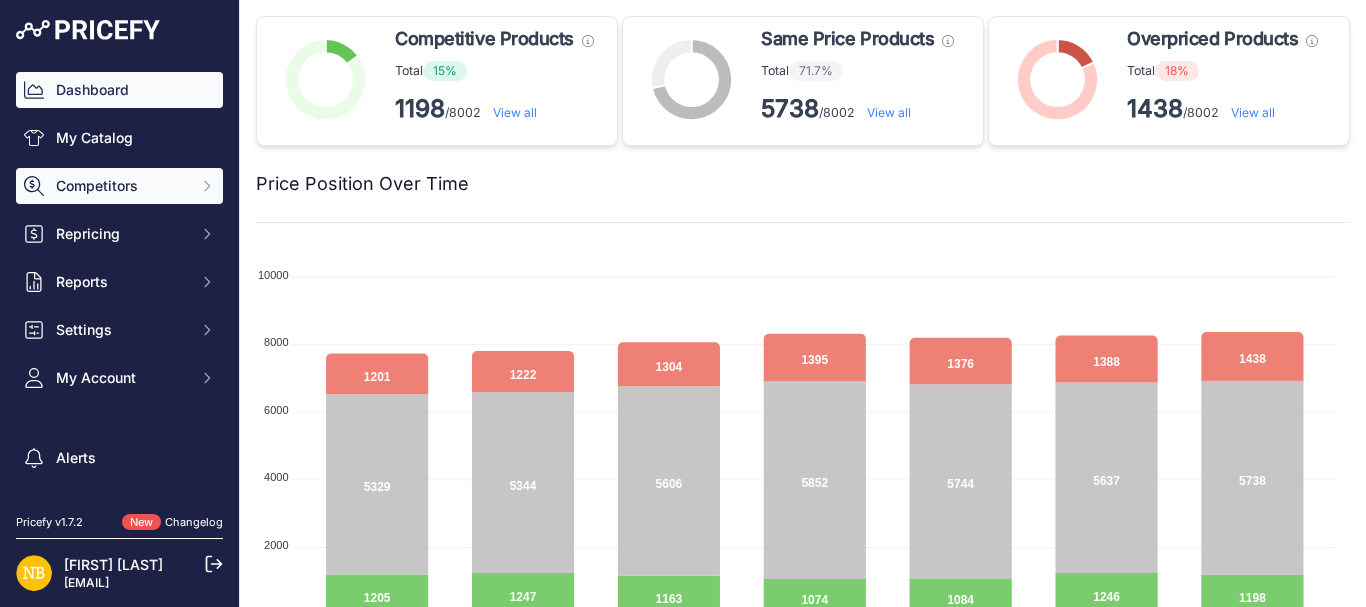 click on "Competitors" at bounding box center [121, 186] 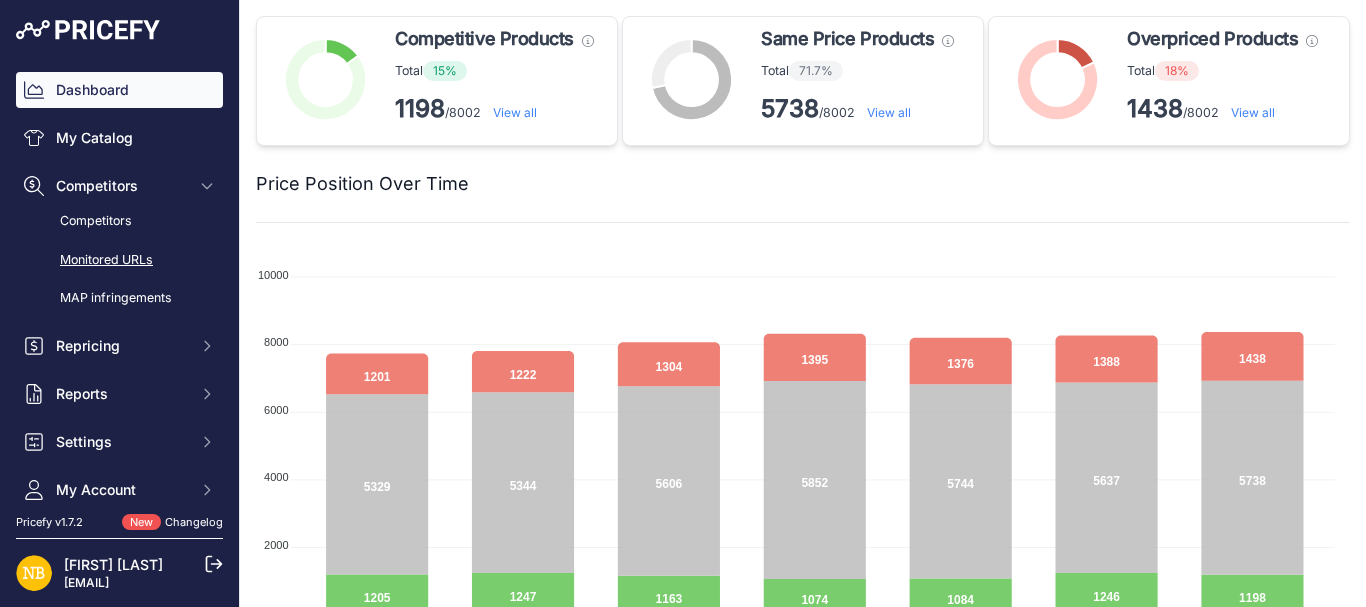 click on "Monitored URLs" at bounding box center (119, 260) 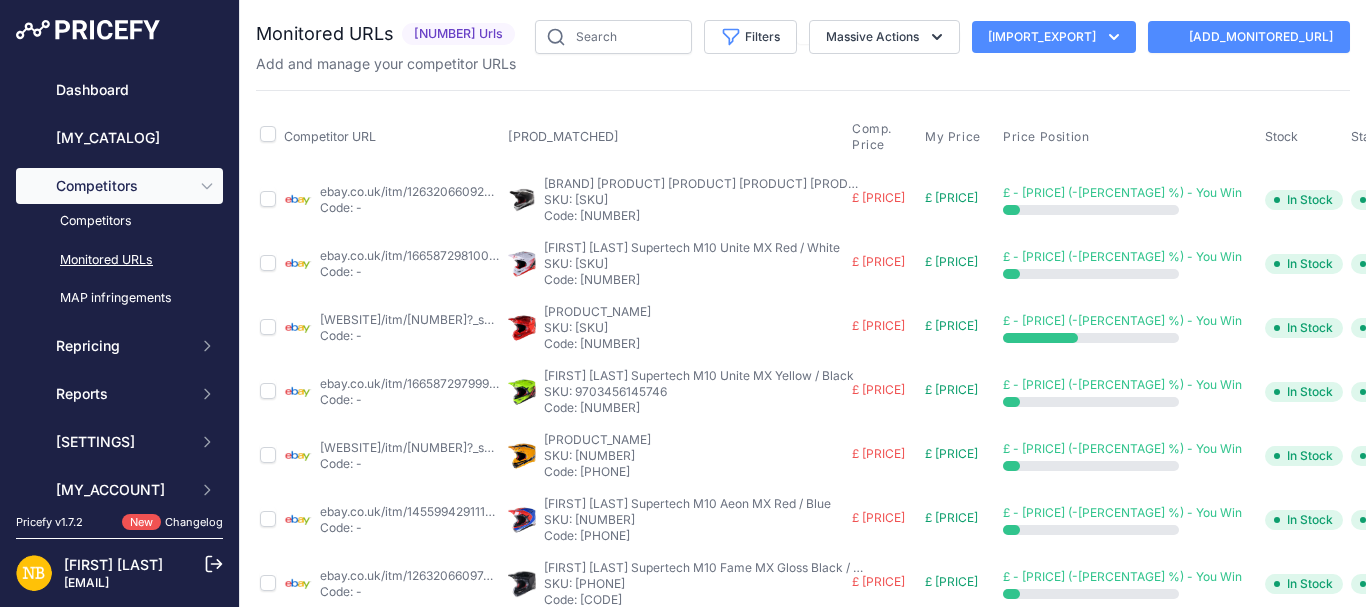 scroll, scrollTop: 0, scrollLeft: 0, axis: both 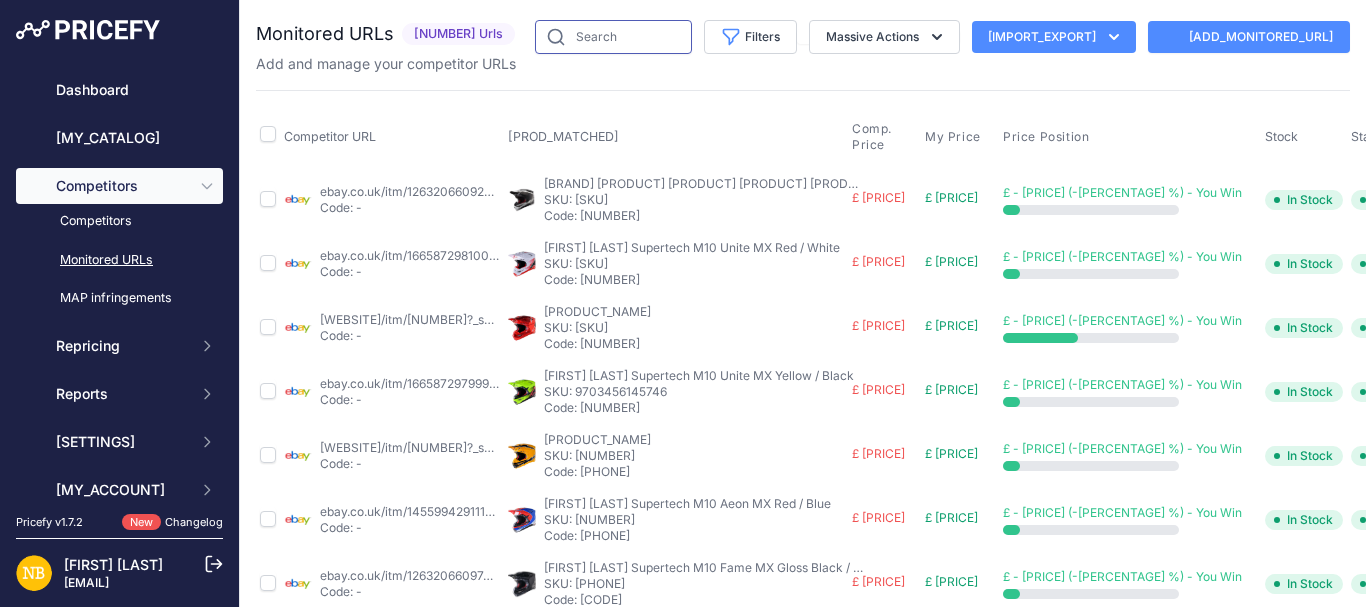 click at bounding box center (613, 37) 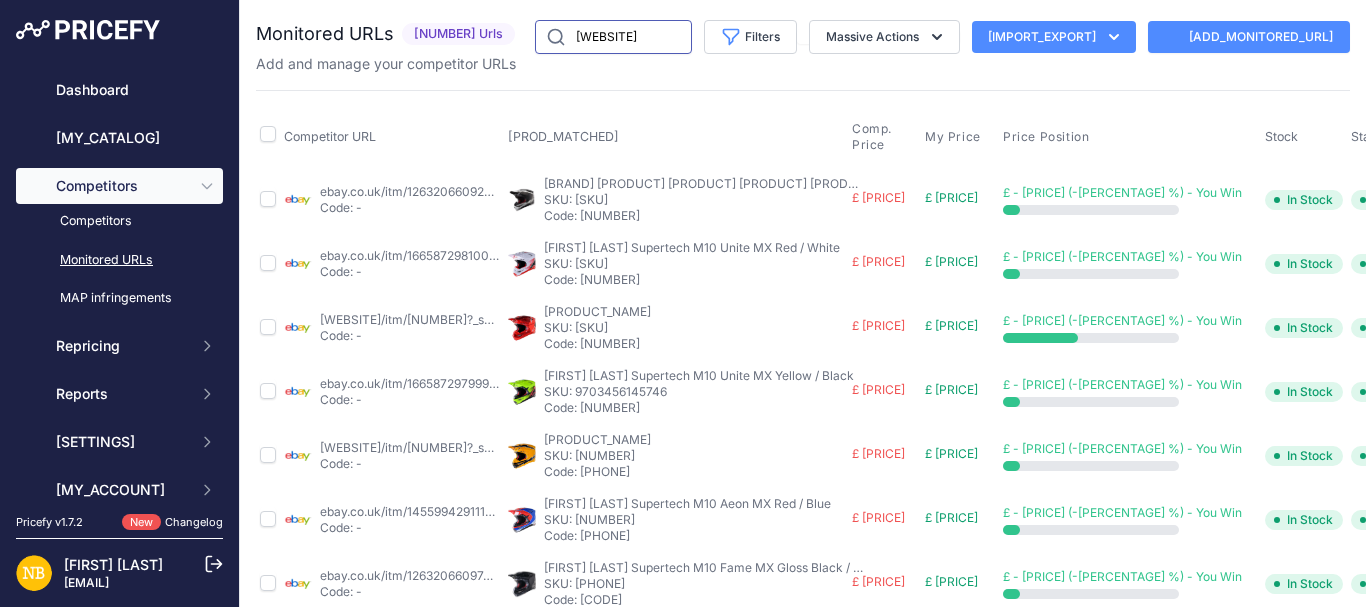type on "[WEBSITE]" 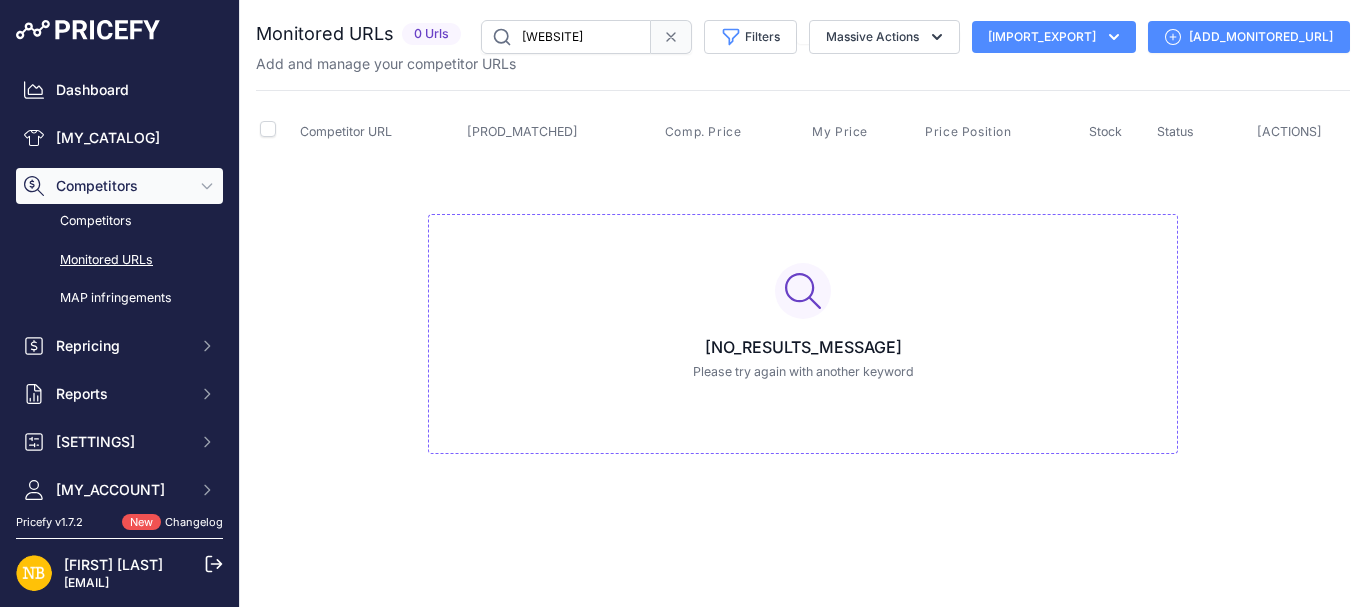 click at bounding box center (671, 37) 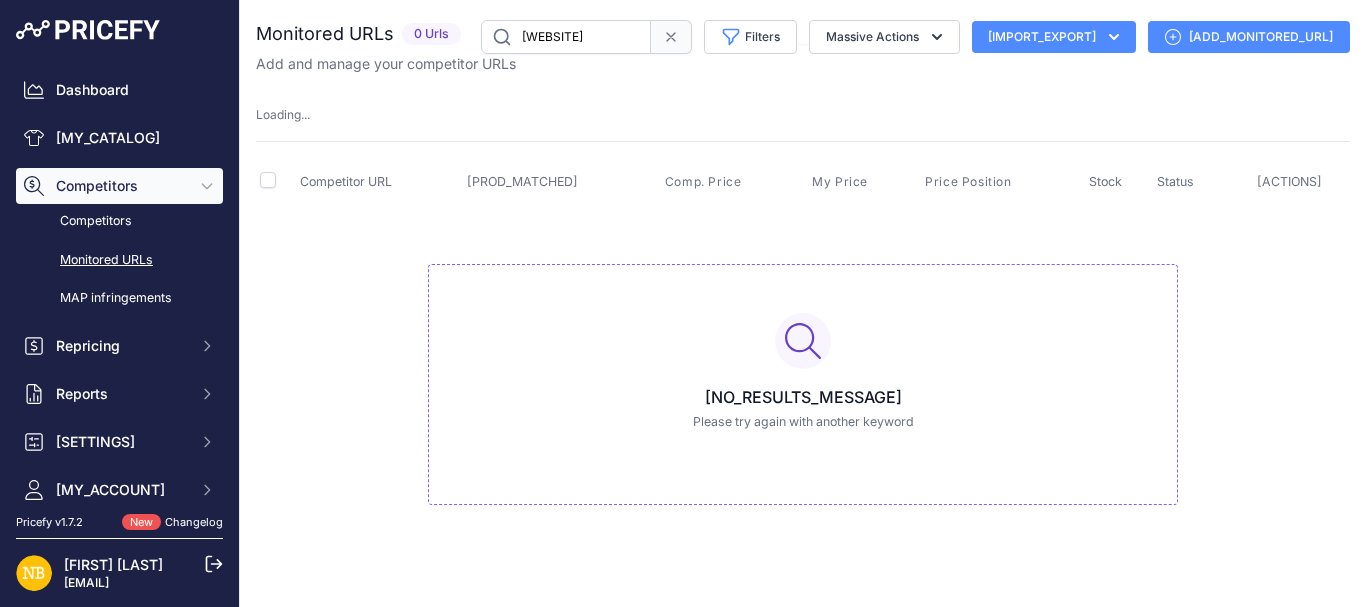 click at bounding box center [671, 37] 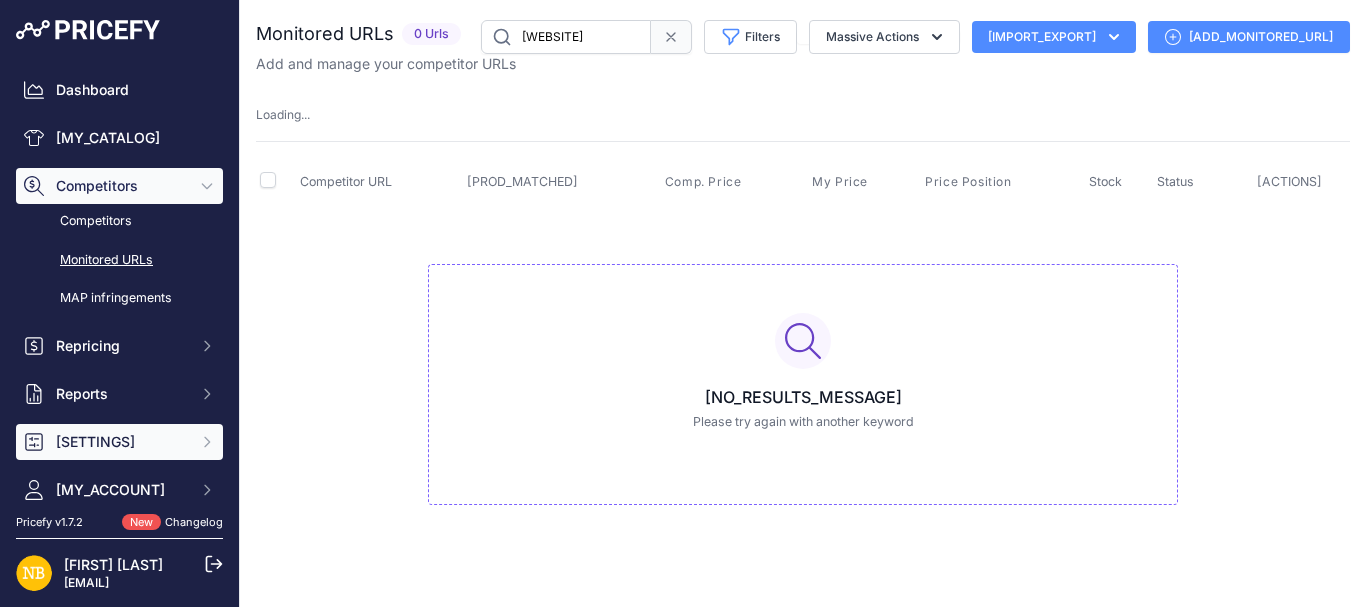 click on "[SETTINGS]" at bounding box center [121, 346] 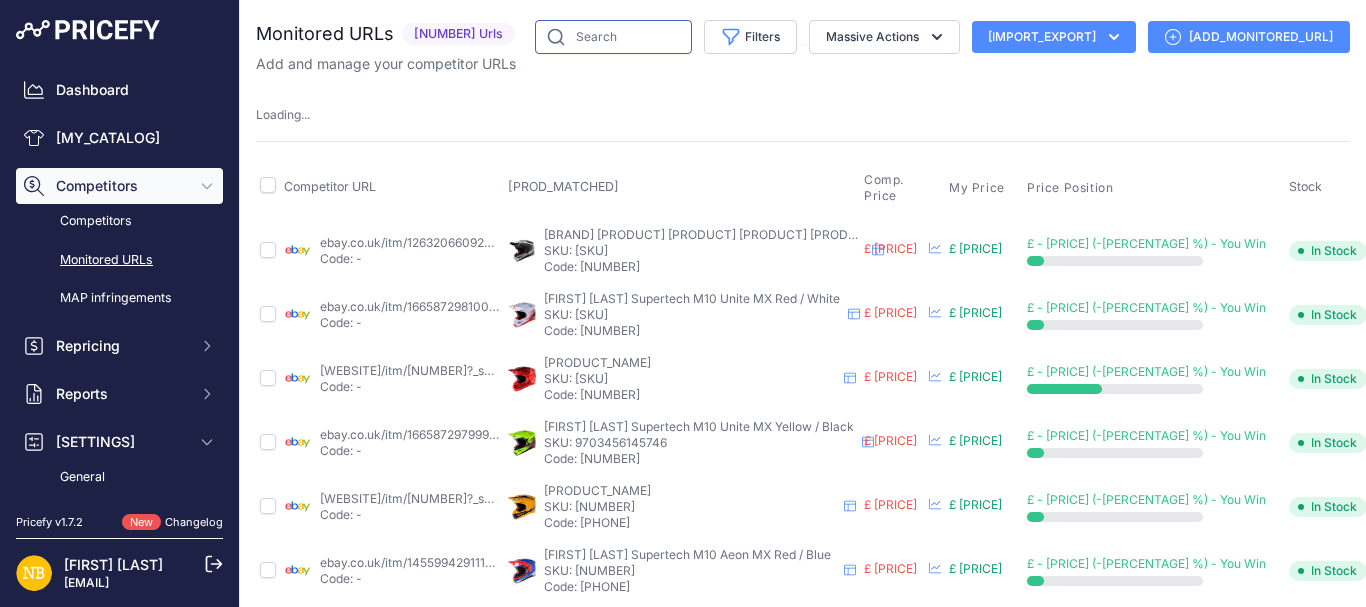 drag, startPoint x: 753, startPoint y: 57, endPoint x: 726, endPoint y: 44, distance: 29.966648 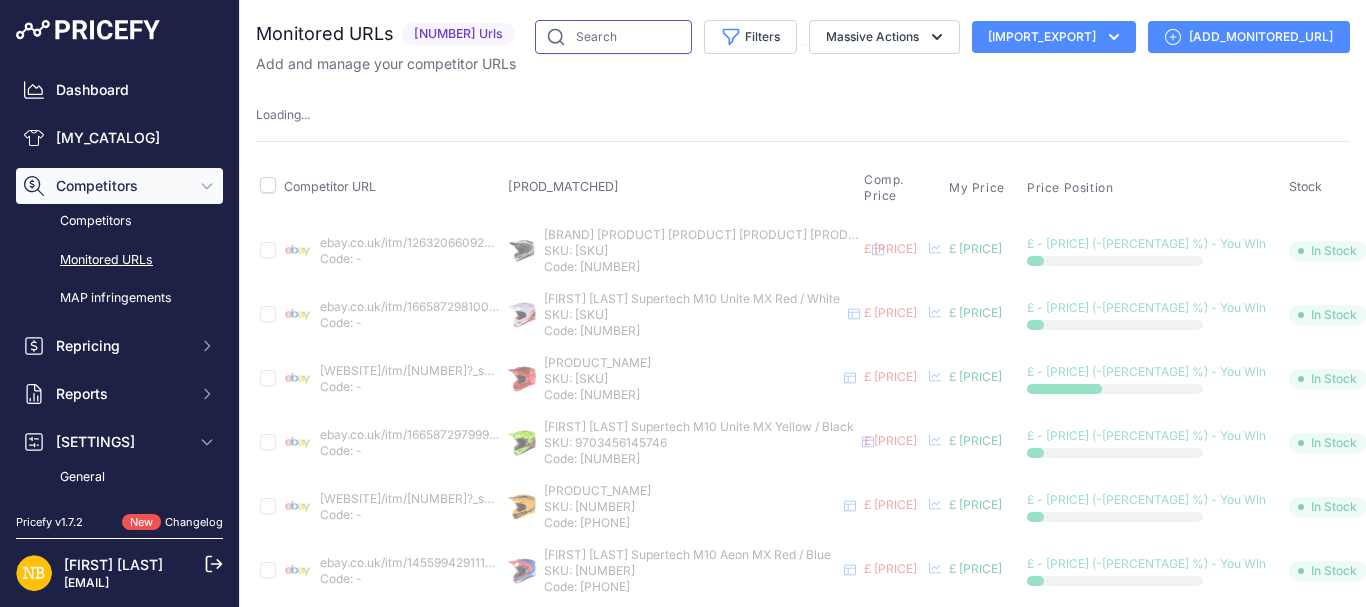 scroll, scrollTop: 200, scrollLeft: 0, axis: vertical 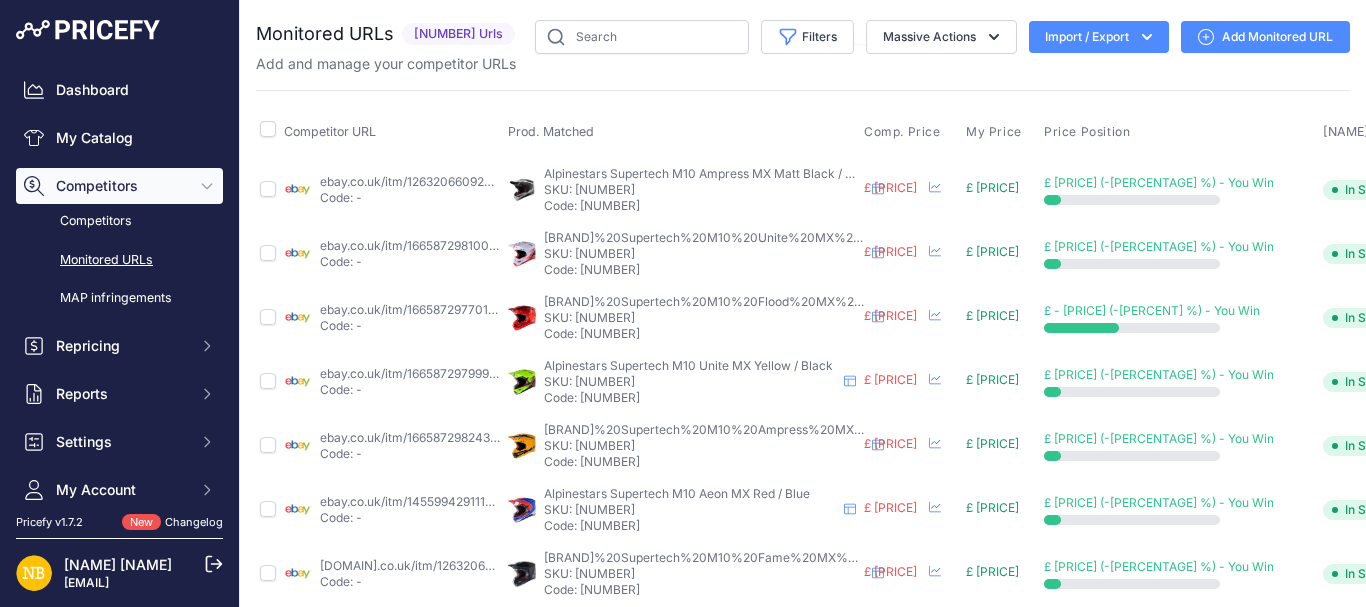 click on "Import / Export" at bounding box center [1099, 37] 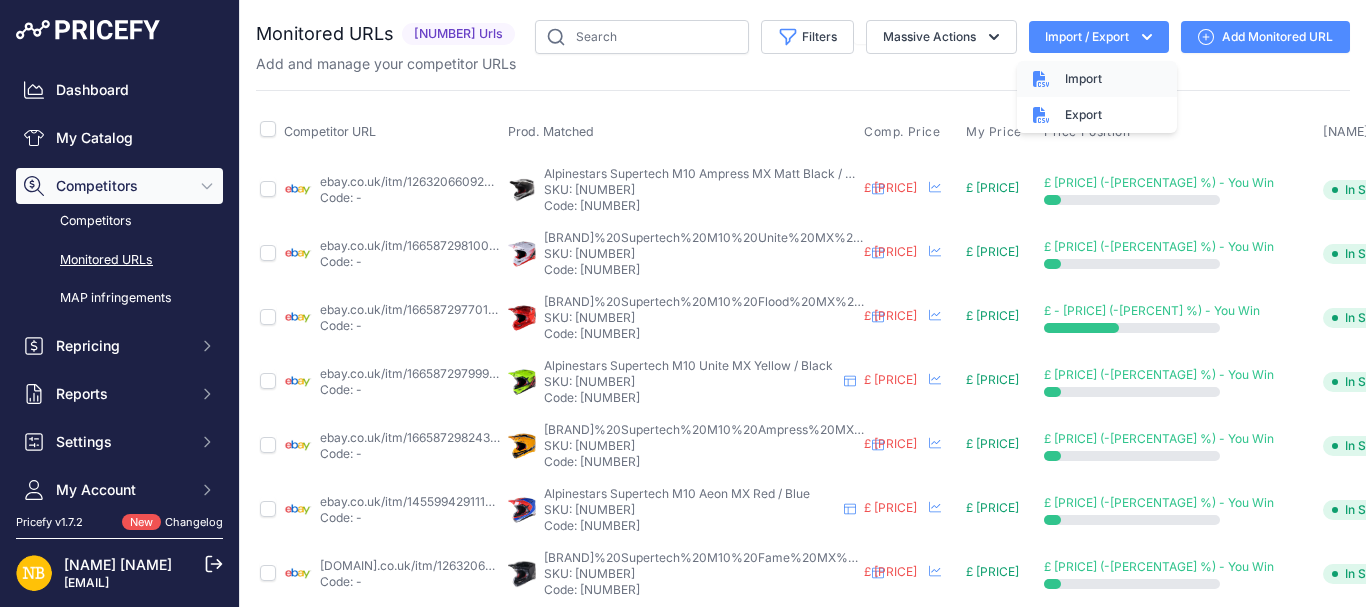 click on "Import" at bounding box center (1083, 79) 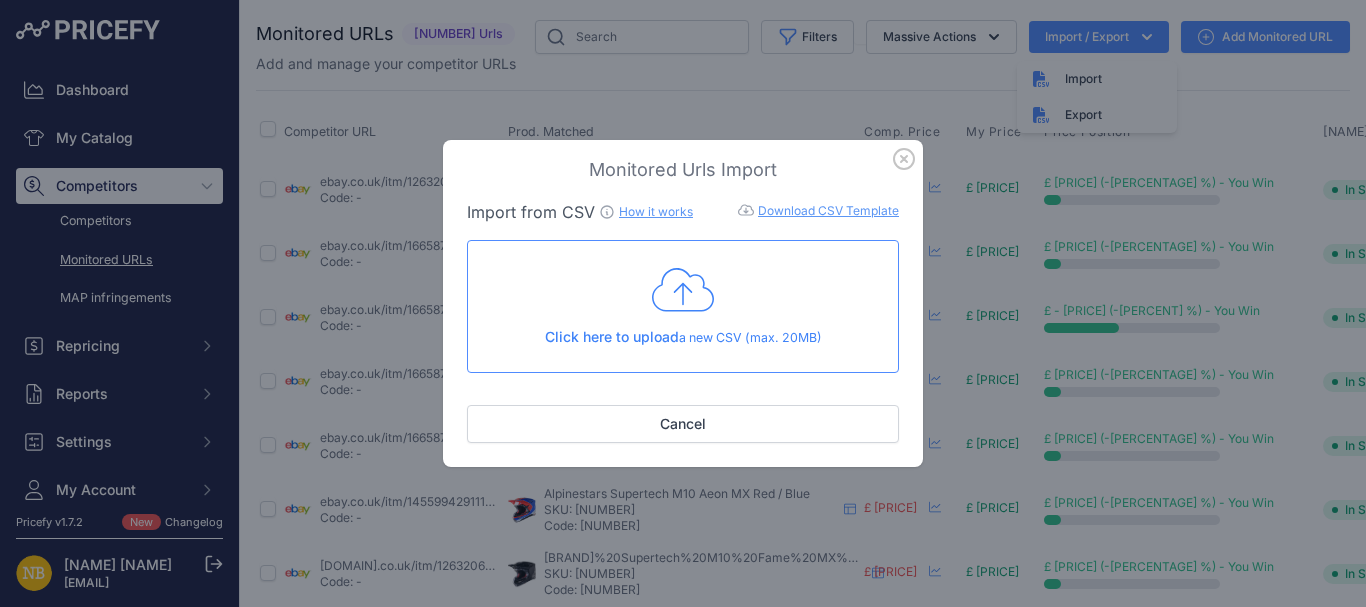 click at bounding box center [683, 290] 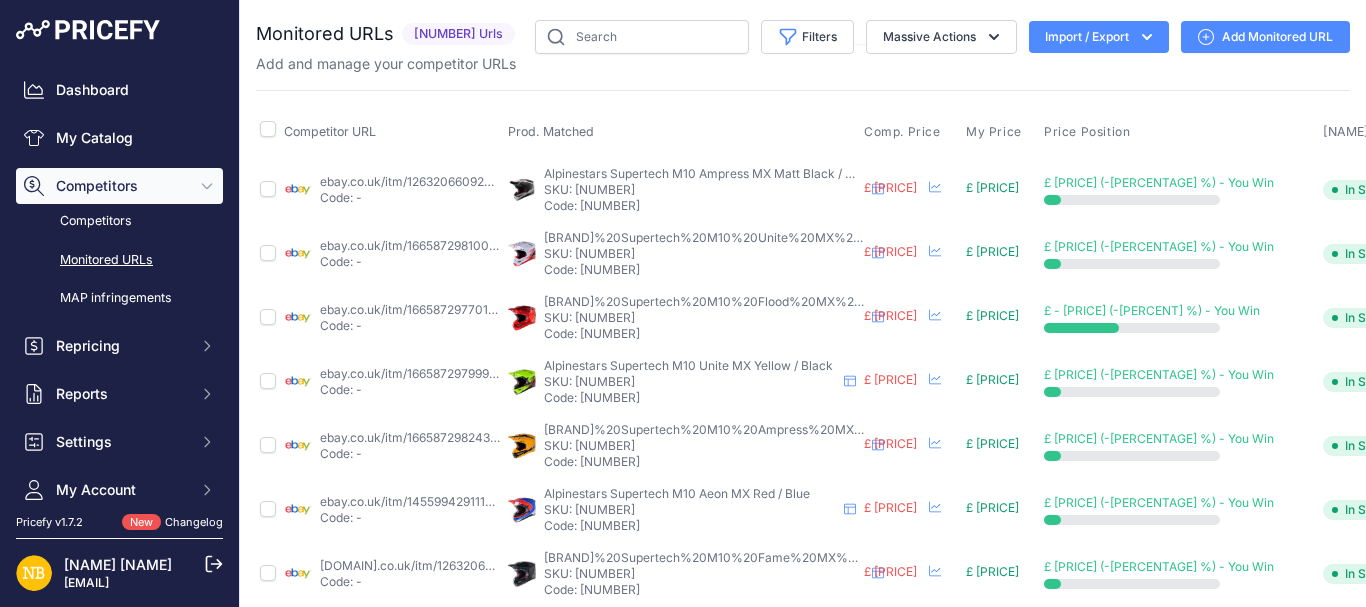 click on "[IMPORT_EXPORT]" at bounding box center [1099, 37] 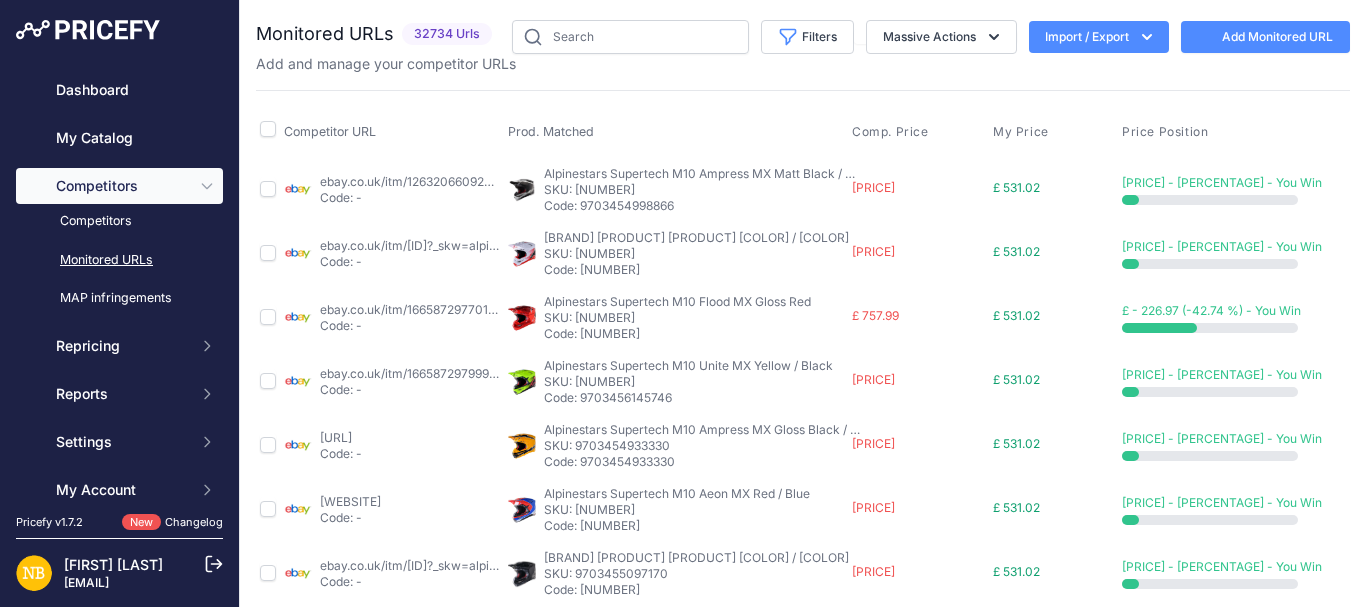 scroll, scrollTop: 0, scrollLeft: 0, axis: both 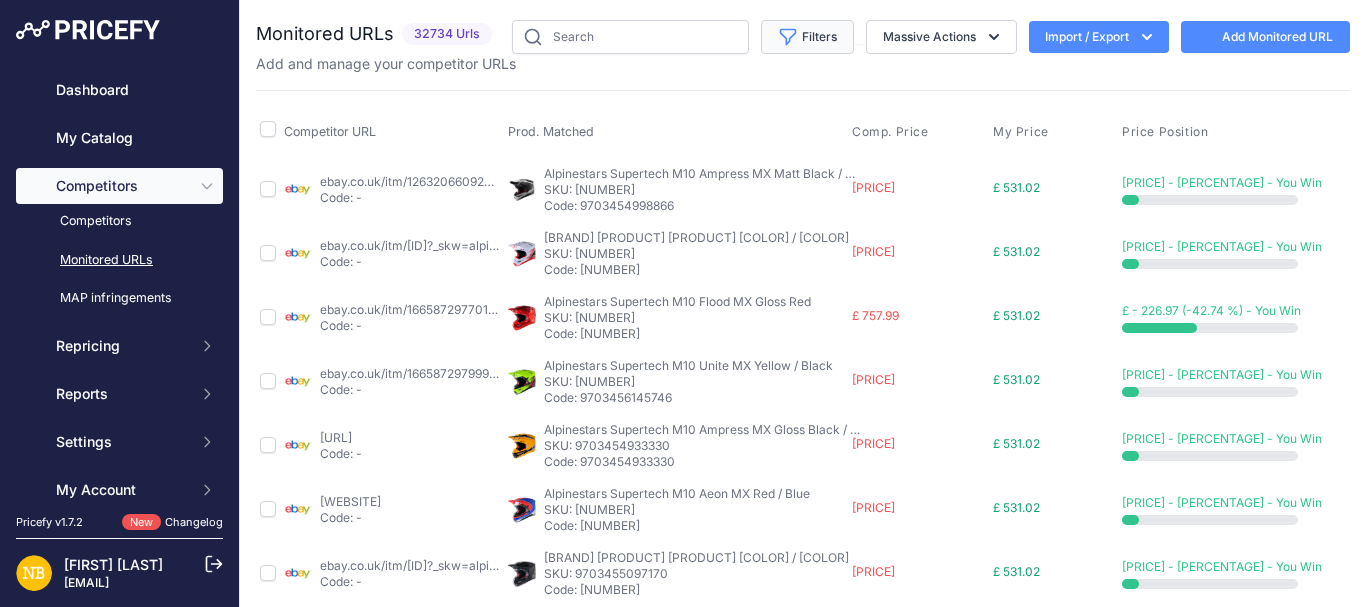 click on "Filters" at bounding box center [807, 37] 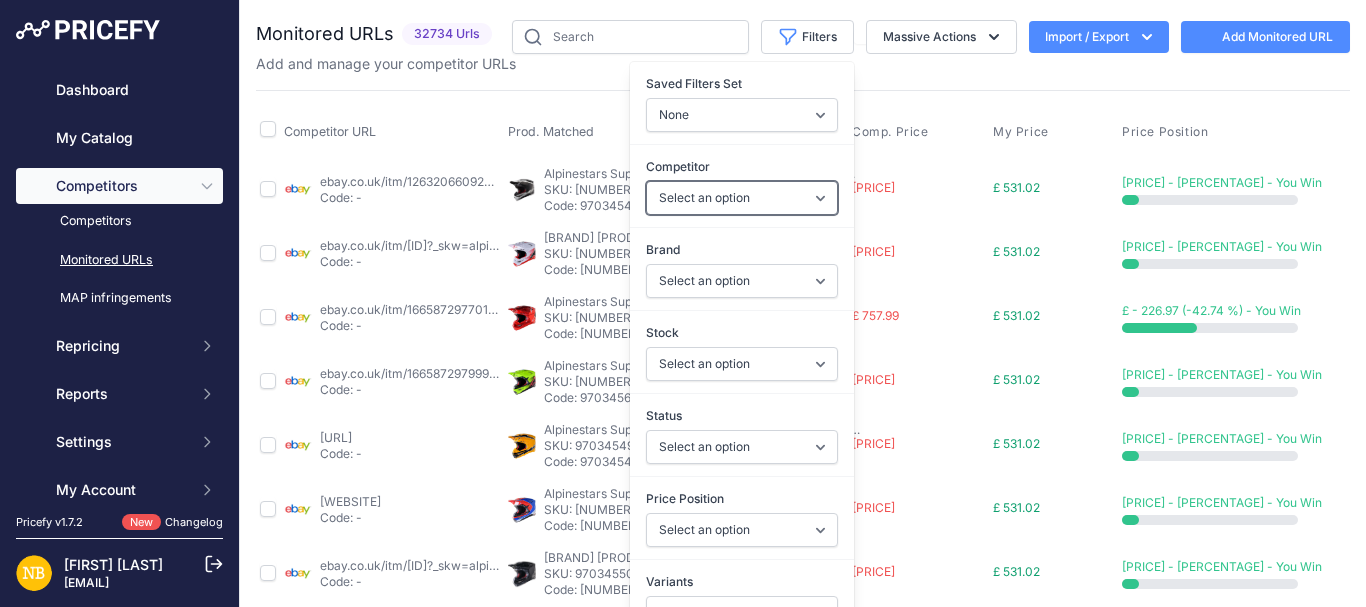 click on "Select an option
1stmx.co.uk
99bikes.co.uk
adventurerider.co.uk
agv.com
atmotocross.com
bdlamotorbikes.co.uk
belstaff.com
biker-bits-limited.myshopify.com
bikersworldstore.co.uk
brandedbiker.co.uk
dainese.com
dirtbikexpress.co.uk
dstoremanchester.co.uk
ebay.co.uk
essexbikerscentre.co.uk
gearchangeonline.com
getgeared.co.uk
ghostbikes.com
helmetcity.co.uk
hgbyamaha.co.uk
honda-direct.co.uk
infinitymotorcycles.com
jsaccessories.co.uk
megamotorcyclestore.co.uk tcxboots.com" at bounding box center [742, 198] 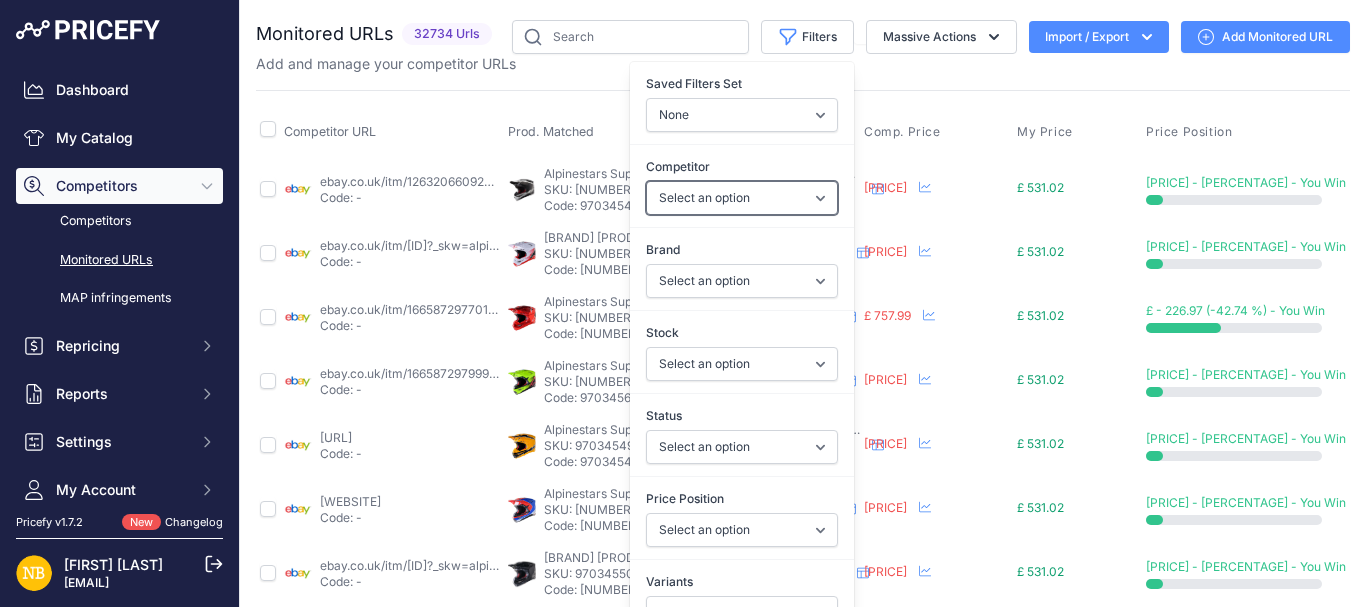select on "3972" 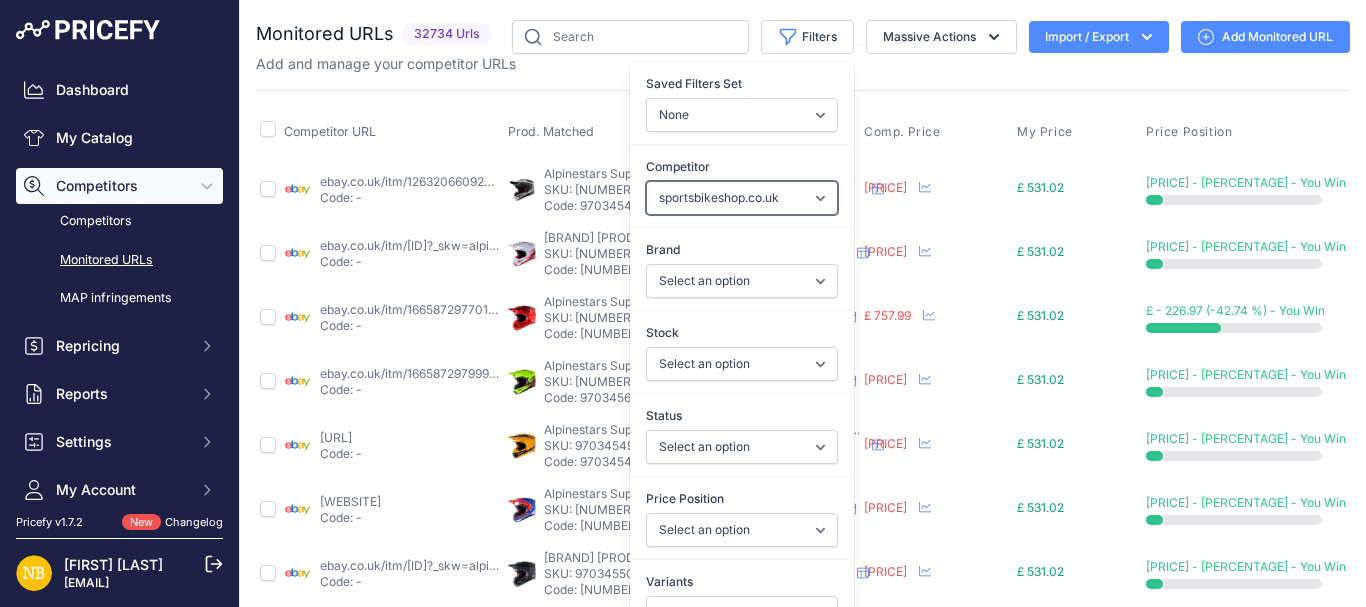 click on "Select an option
1stmx.co.uk
99bikes.co.uk
adventurerider.co.uk
agv.com
atmotocross.com
bdlamotorbikes.co.uk
belstaff.com
biker-bits-limited.myshopify.com
bikersworldstore.co.uk
brandedbiker.co.uk
dainese.com
dirtbikexpress.co.uk
dstoremanchester.co.uk
ebay.co.uk
essexbikerscentre.co.uk
gearchangeonline.com
getgeared.co.uk
ghostbikes.com
helmetcity.co.uk
hgbyamaha.co.uk
honda-direct.co.uk
infinitymotorcycles.com
jsaccessories.co.uk
megamotorcyclestore.co.uk tcxboots.com" at bounding box center [742, 198] 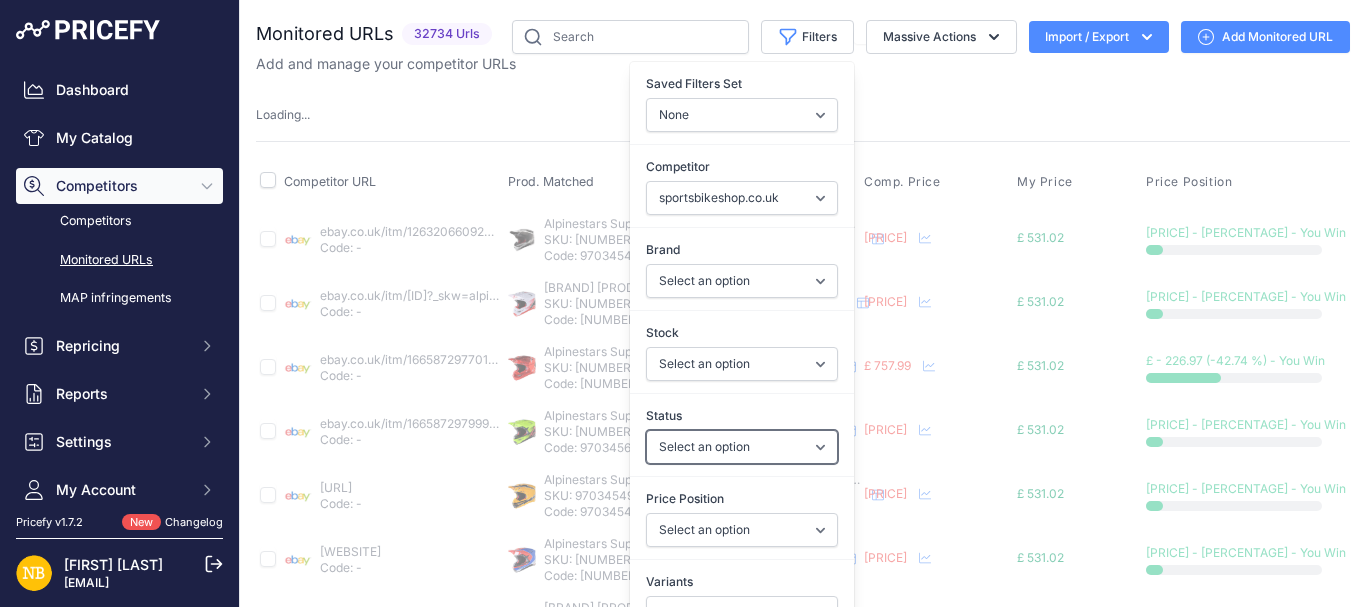 click on "Select an option
Enabled
Disabled
In progress
Scraping Failed
Not Found
Missing Price
In Error" at bounding box center (742, 447) 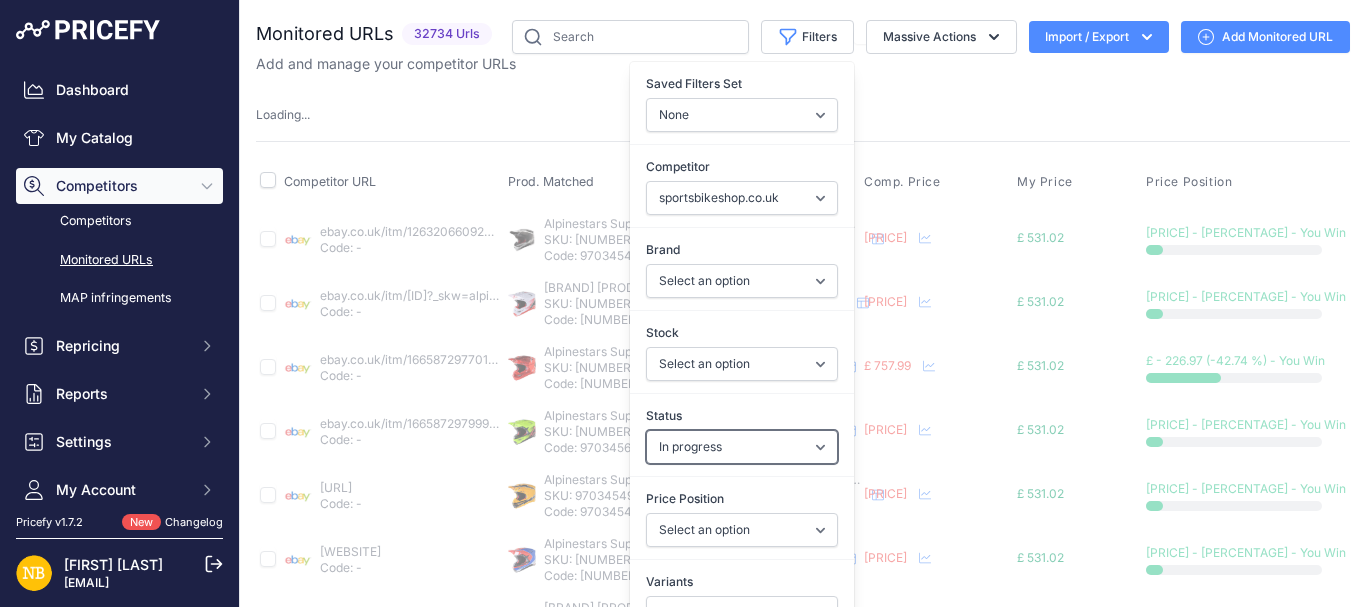click on "Select an option
Enabled
Disabled
In progress
Scraping Failed
Not Found
Missing Price
In Error" at bounding box center [742, 447] 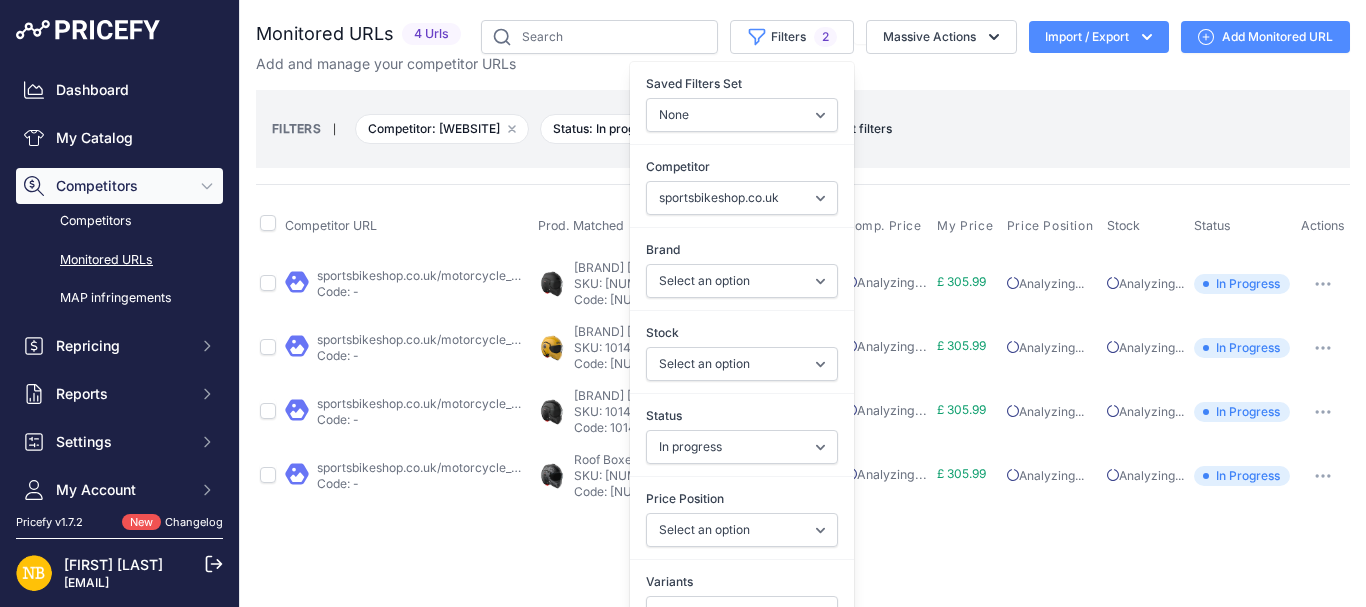 click on "Monitored URLs
4
Urls" at bounding box center [803, 264] 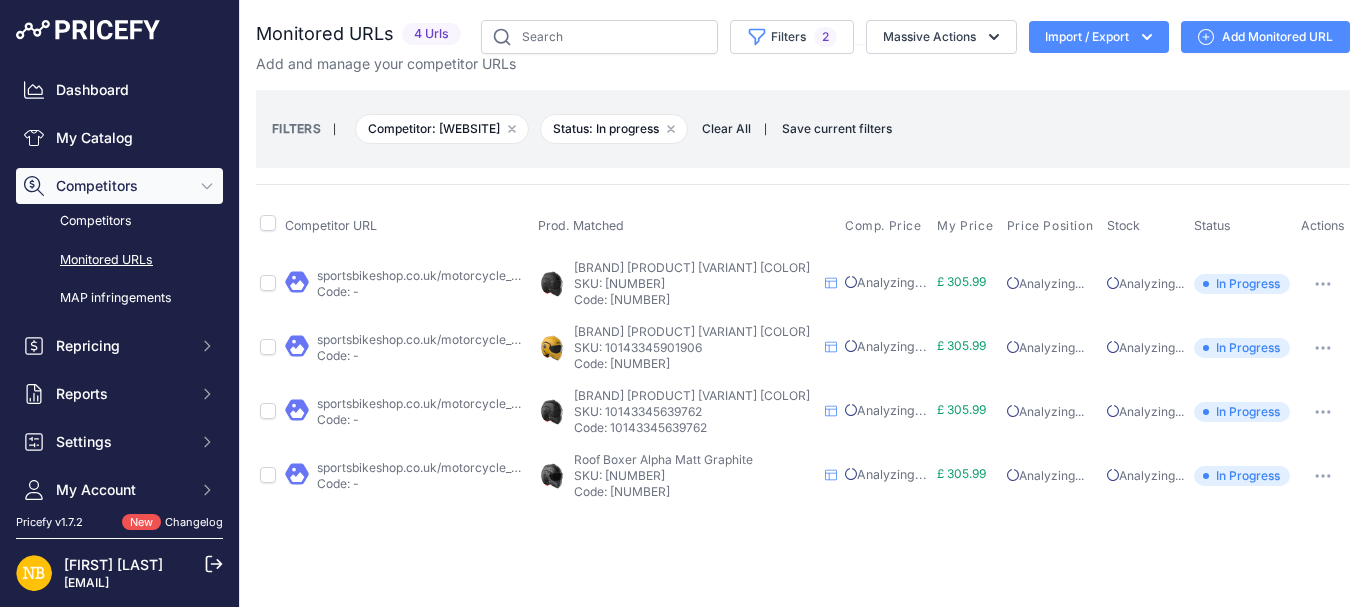 click on "Clear All" at bounding box center [726, 129] 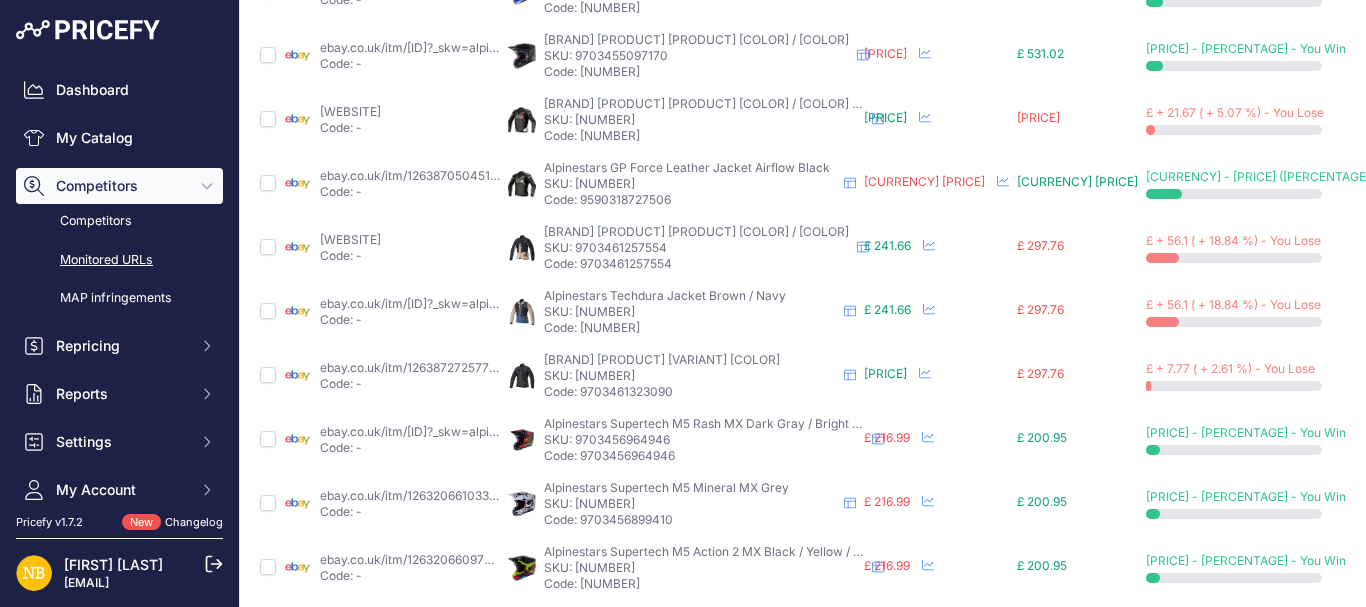 scroll, scrollTop: 939, scrollLeft: 0, axis: vertical 